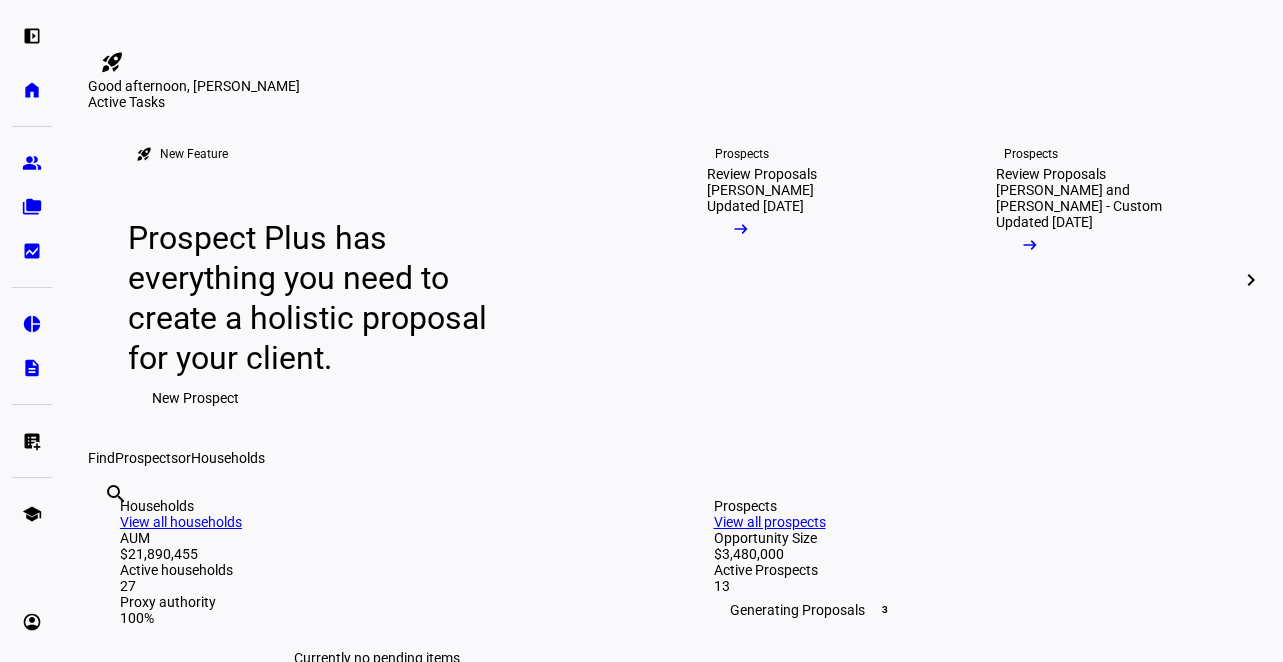 scroll, scrollTop: 0, scrollLeft: 0, axis: both 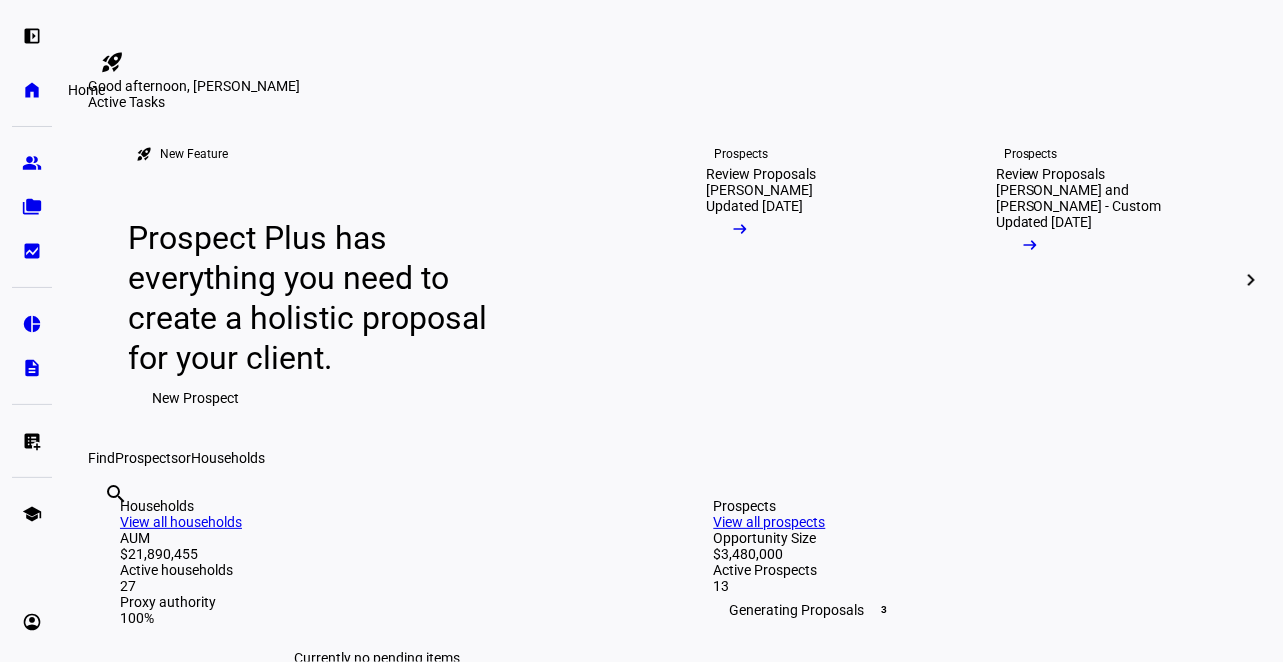 click on "home  Home" at bounding box center (32, 90) 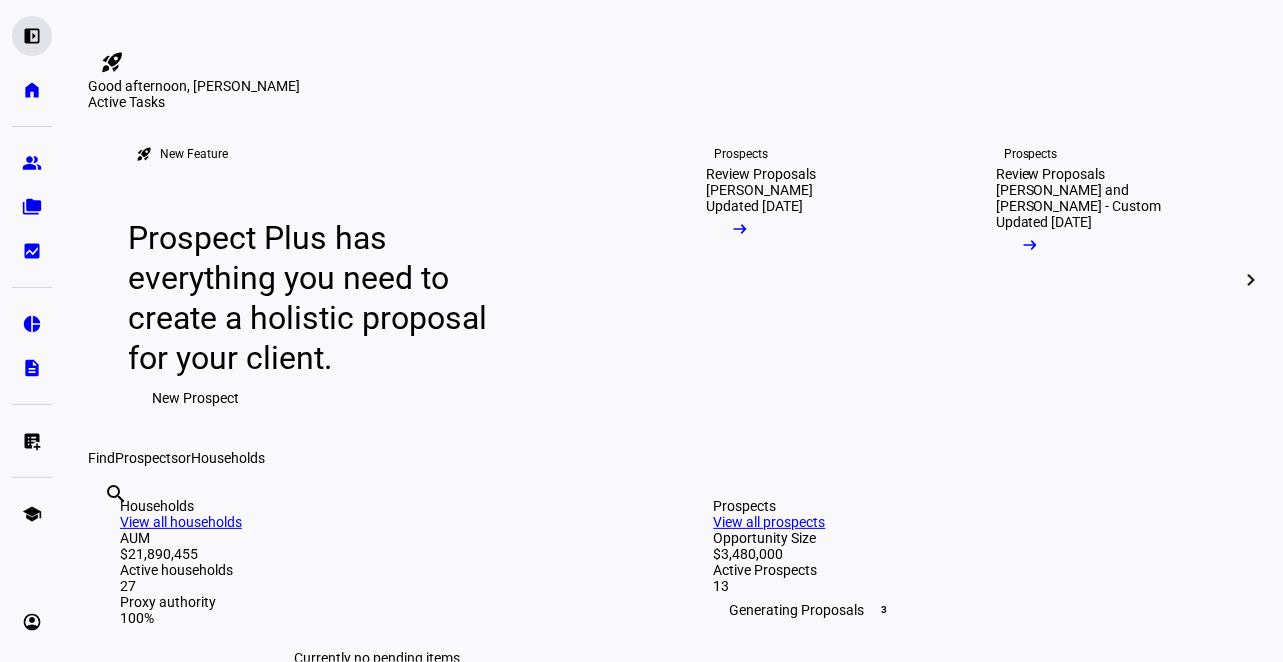 click on "left_panel_open" at bounding box center [32, 36] 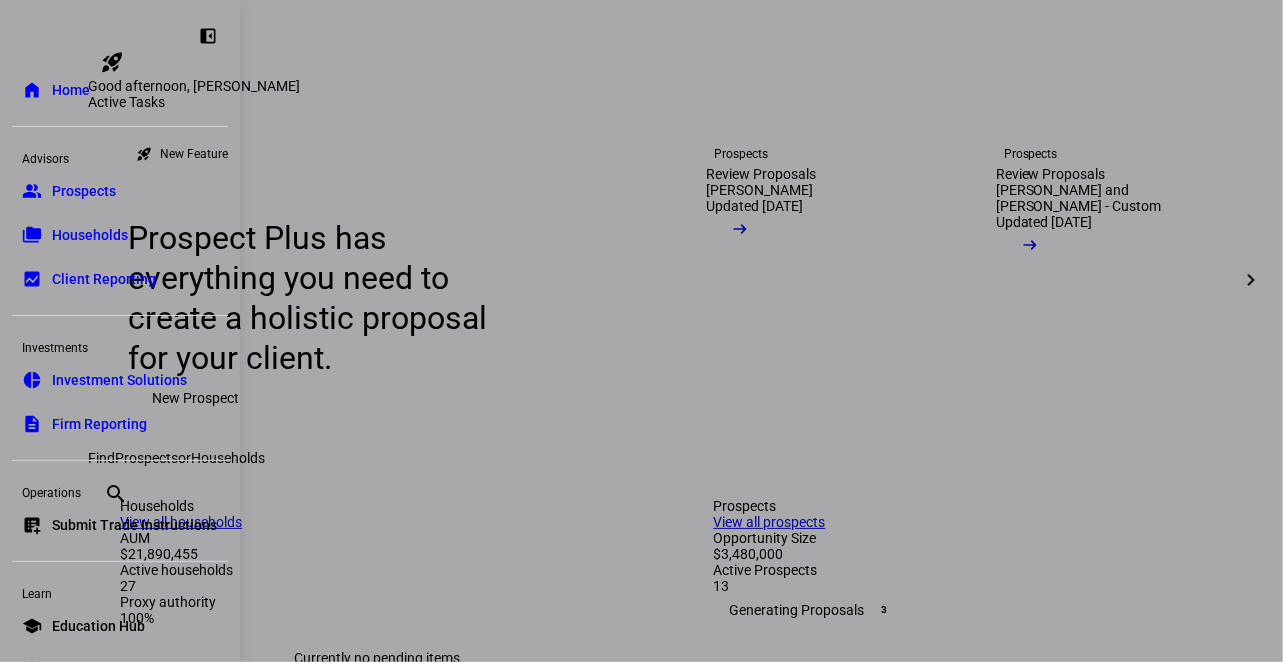 click on "folder_copy  Households" at bounding box center (120, 235) 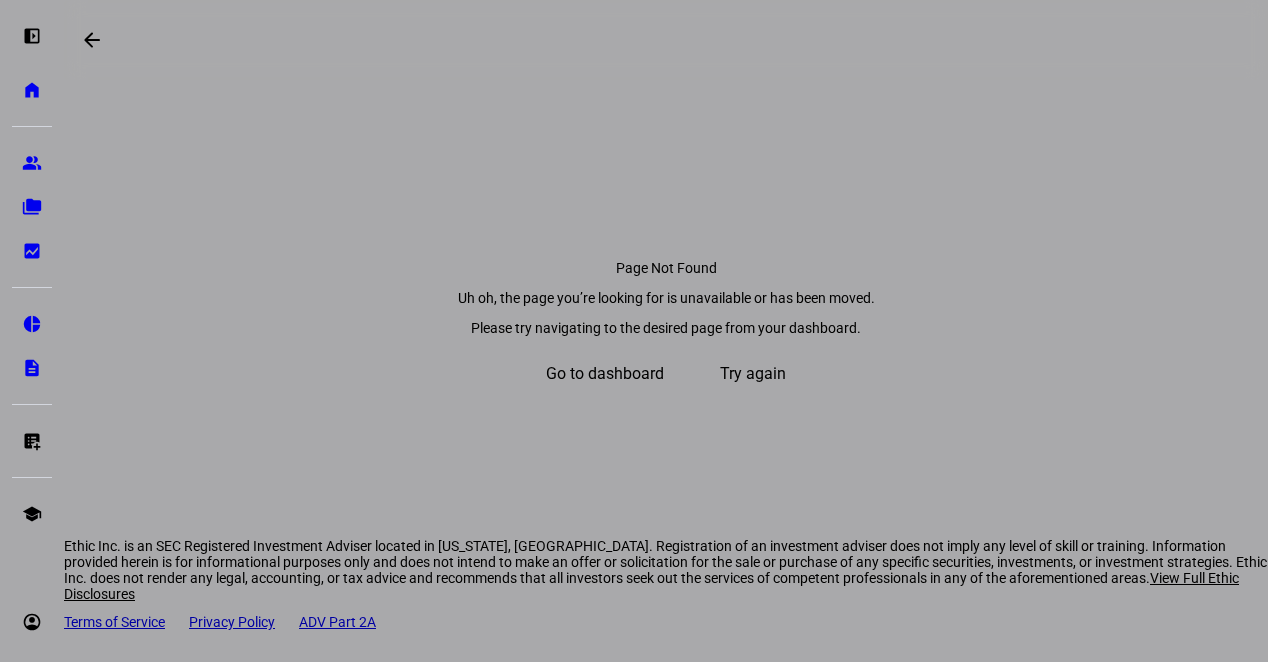 click 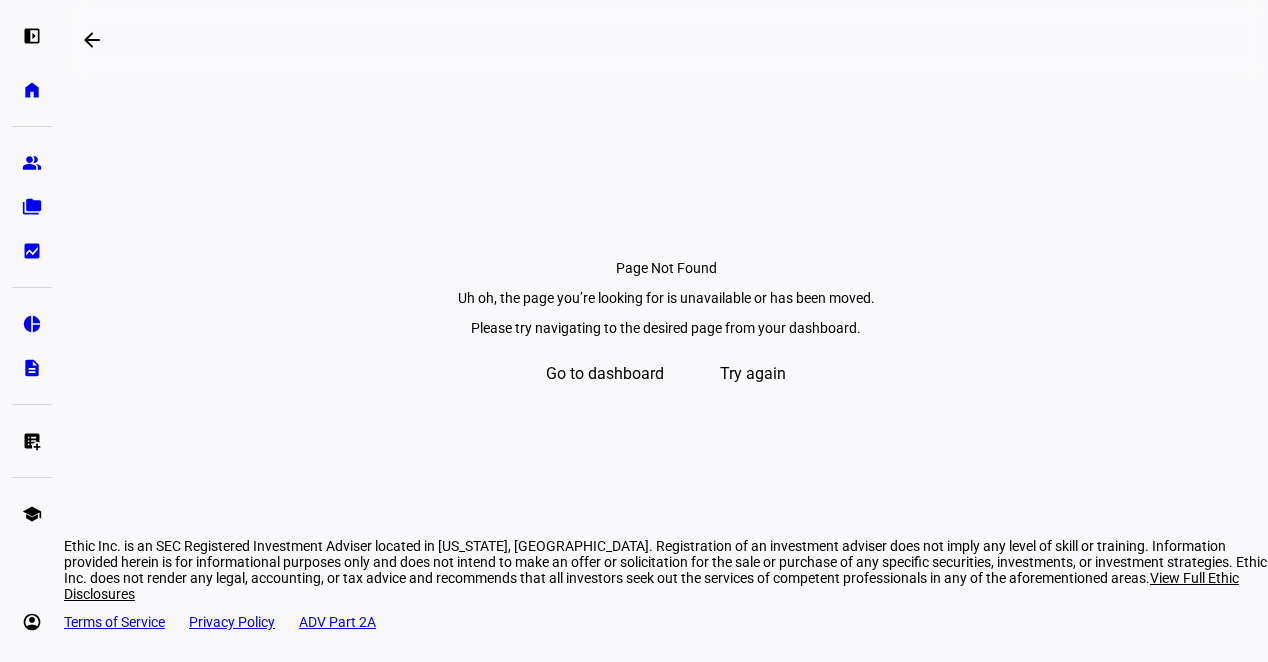 click on "Go to dashboard" 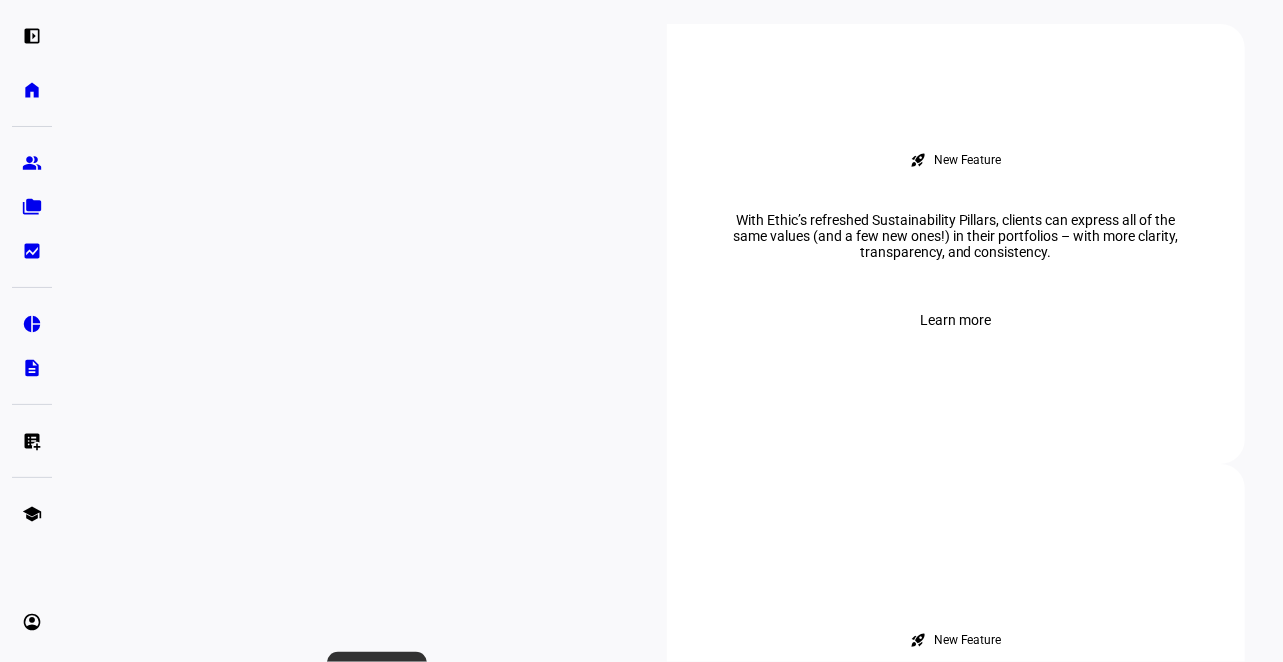 scroll, scrollTop: 600, scrollLeft: 0, axis: vertical 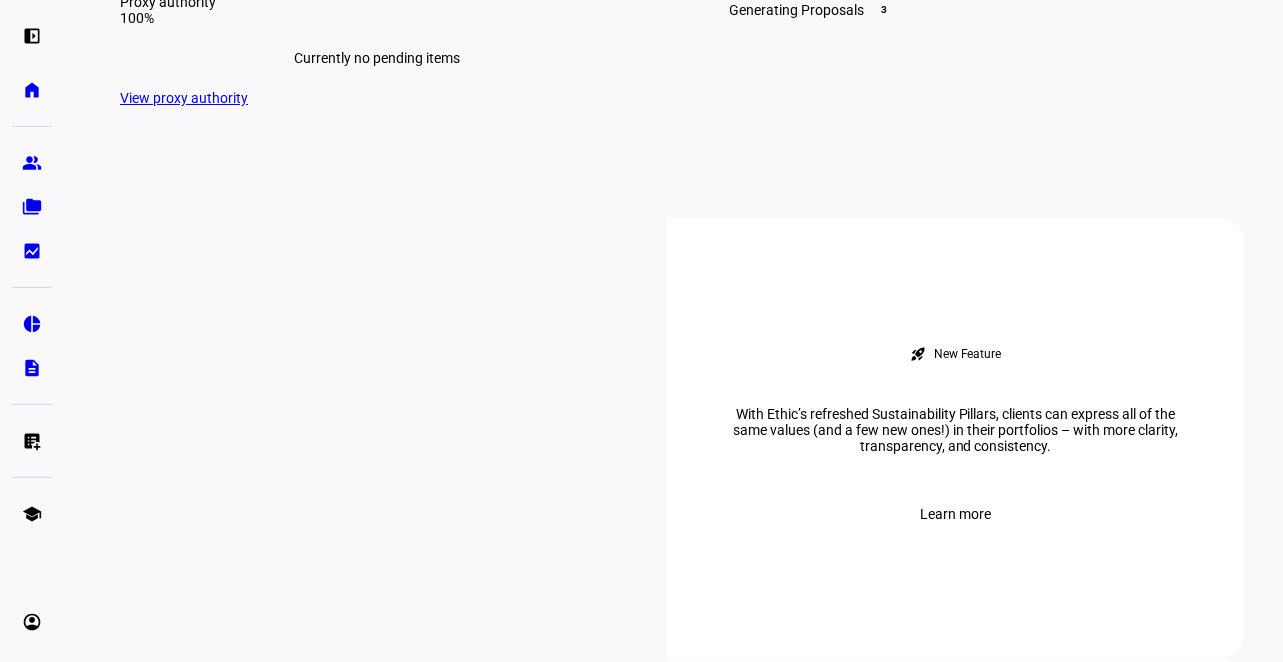 click on "View all households" 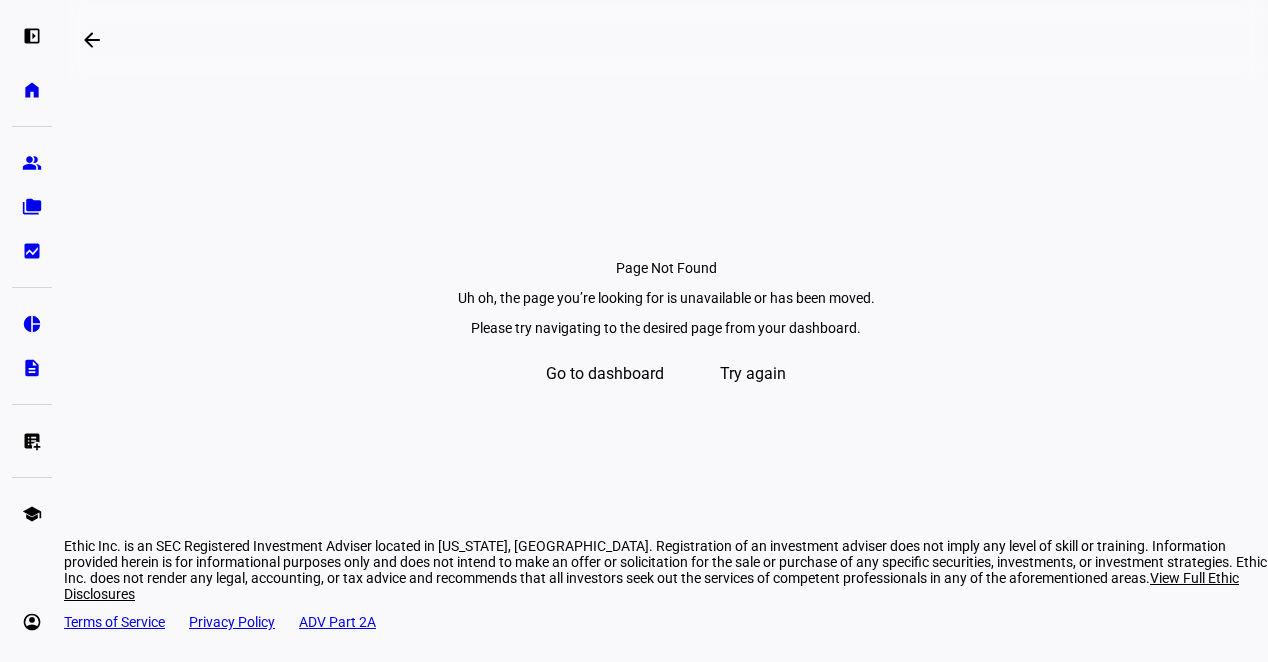 click on "Try again" 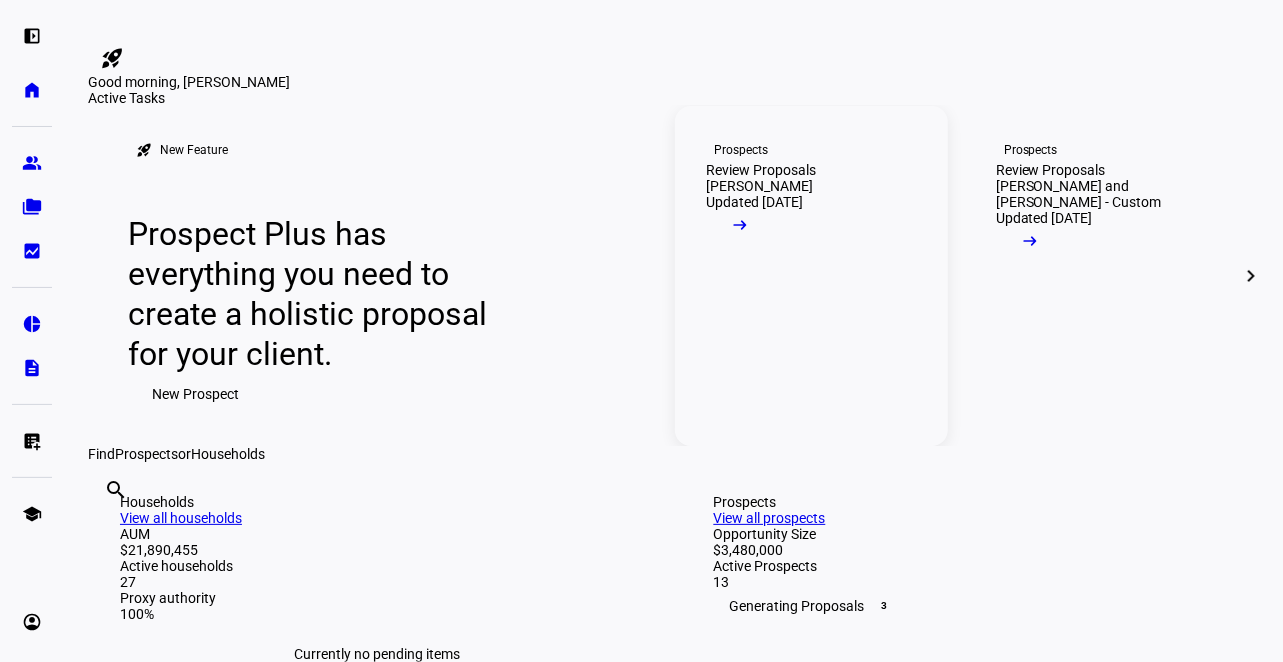 scroll, scrollTop: 0, scrollLeft: 0, axis: both 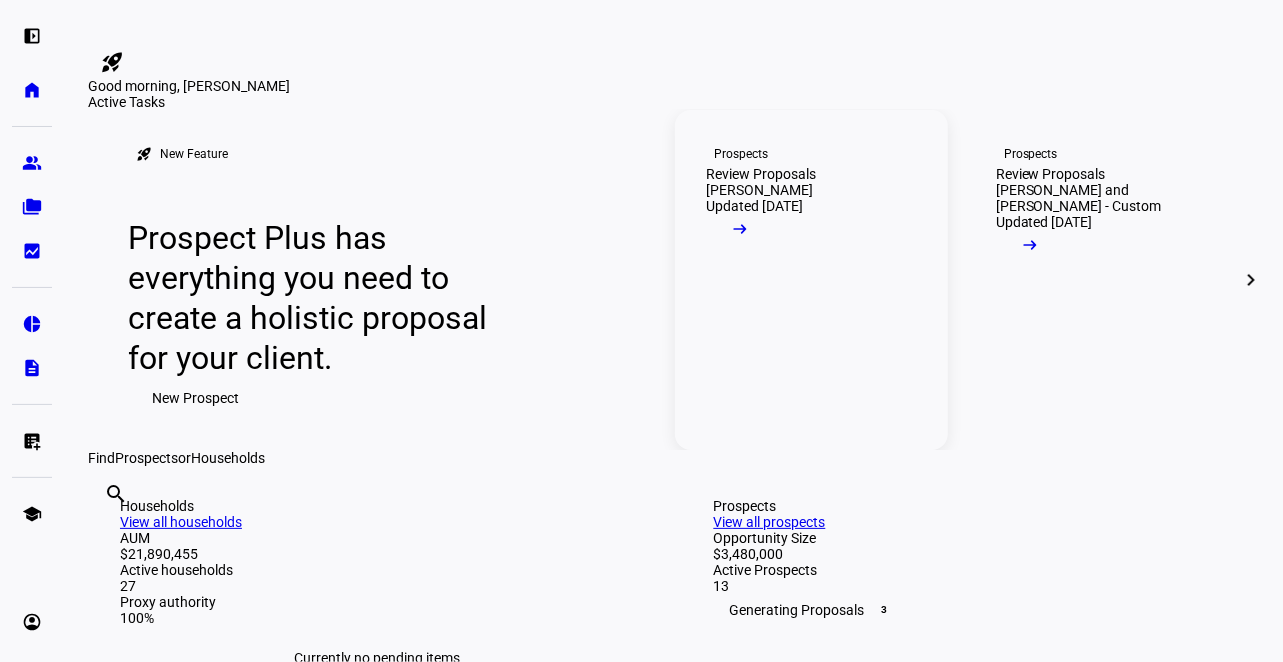 click on "Prospects" 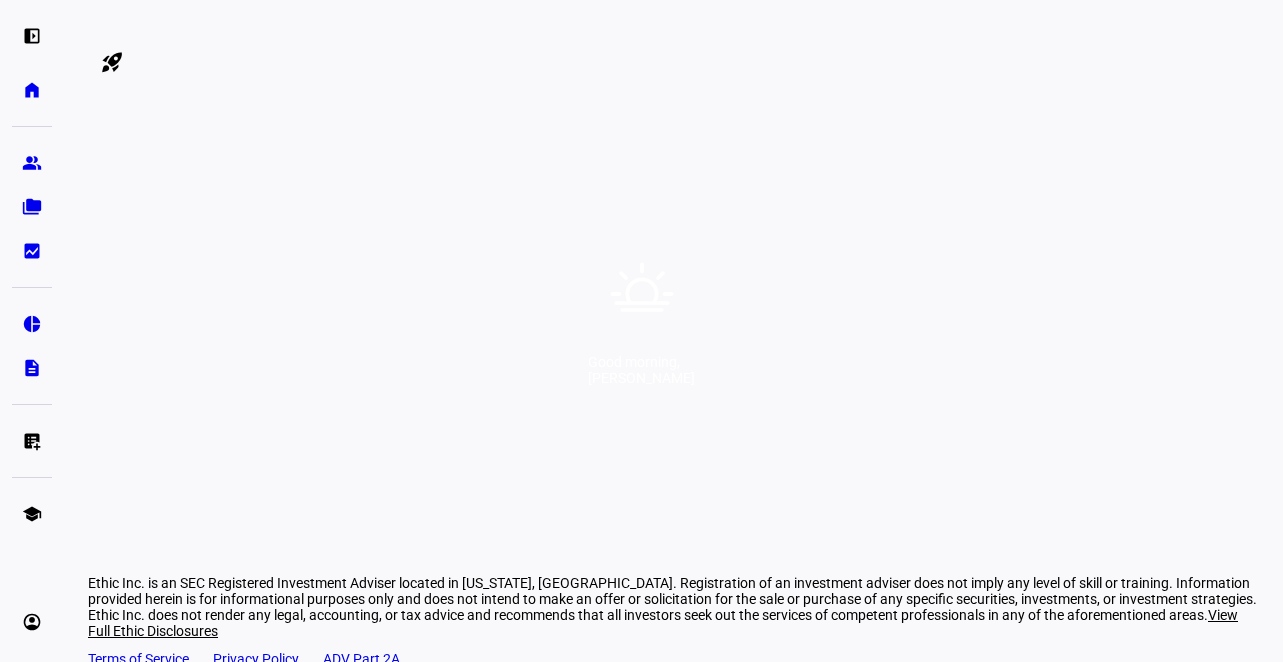 scroll, scrollTop: 0, scrollLeft: 0, axis: both 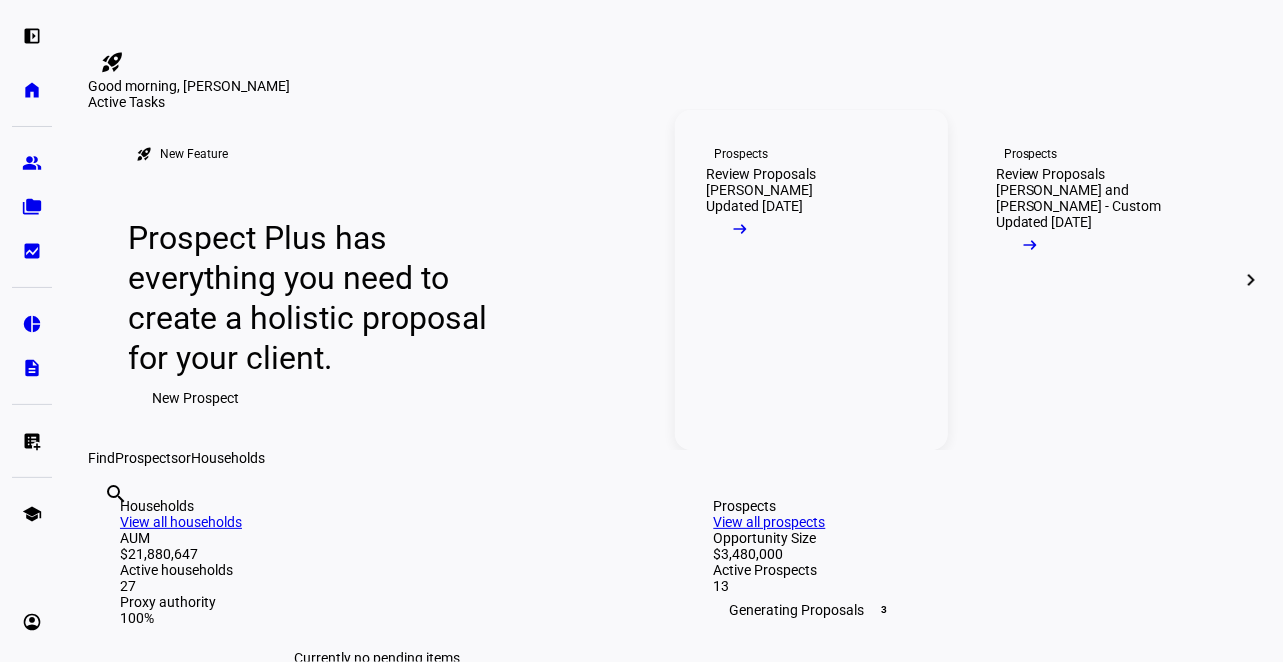 click on "Review Proposals" 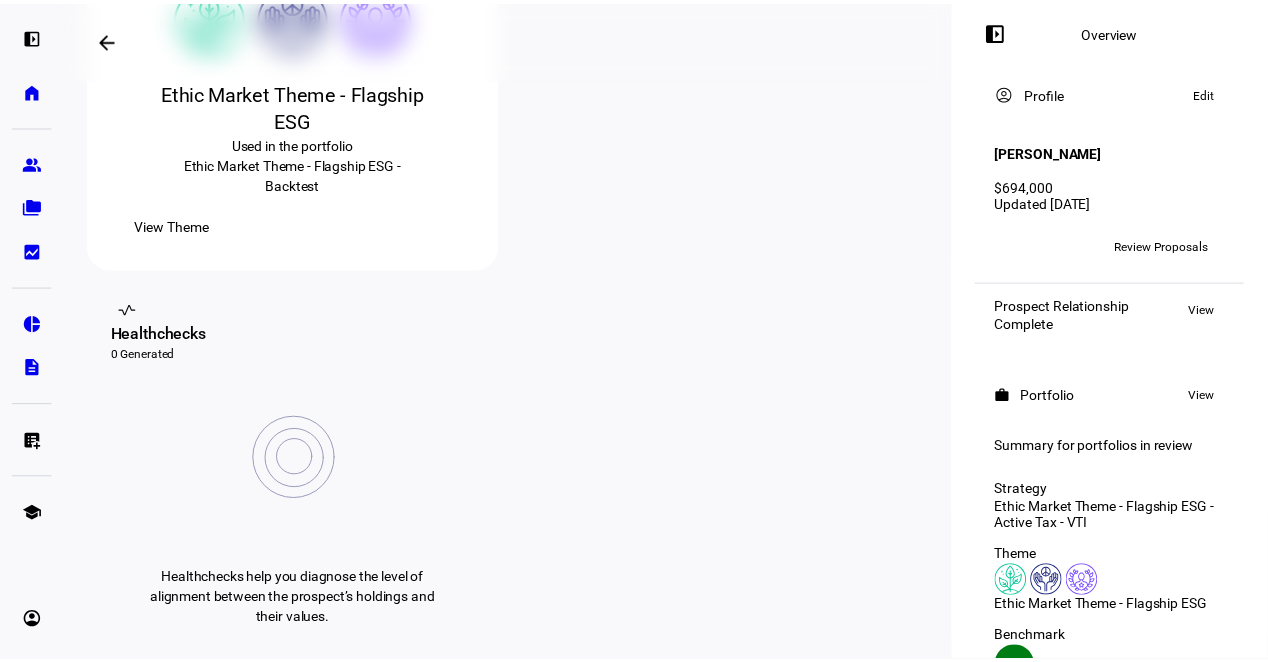 scroll, scrollTop: 400, scrollLeft: 0, axis: vertical 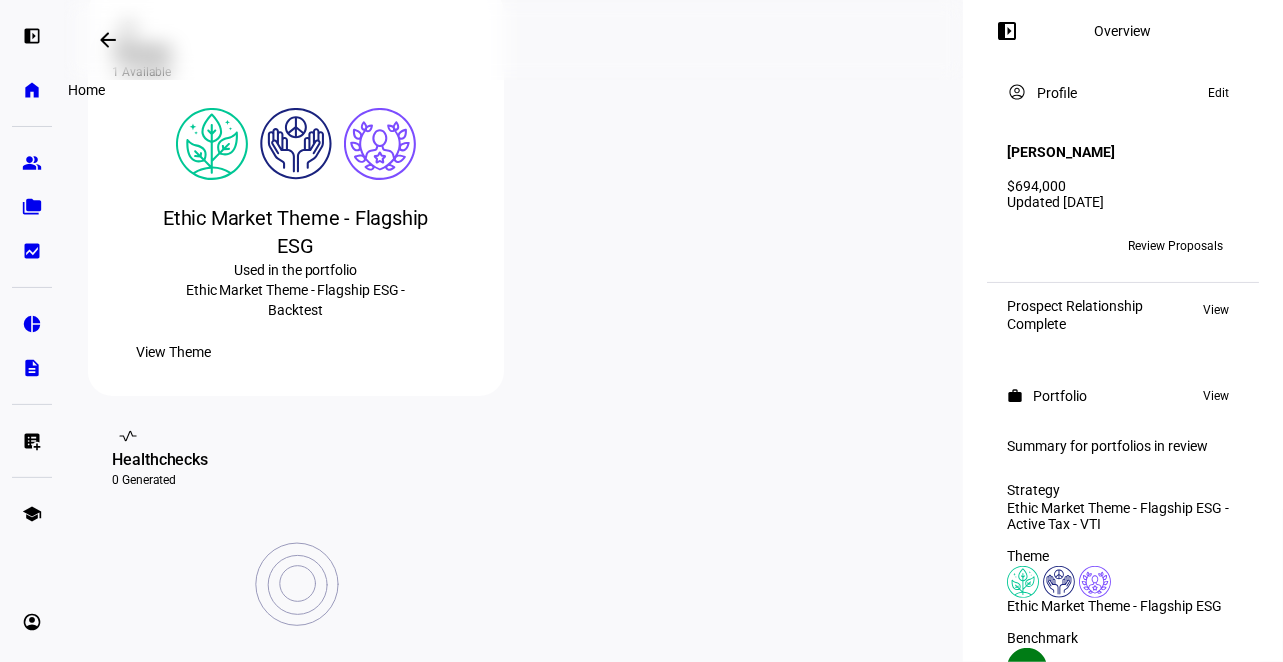 click on "home  Home" at bounding box center (32, 90) 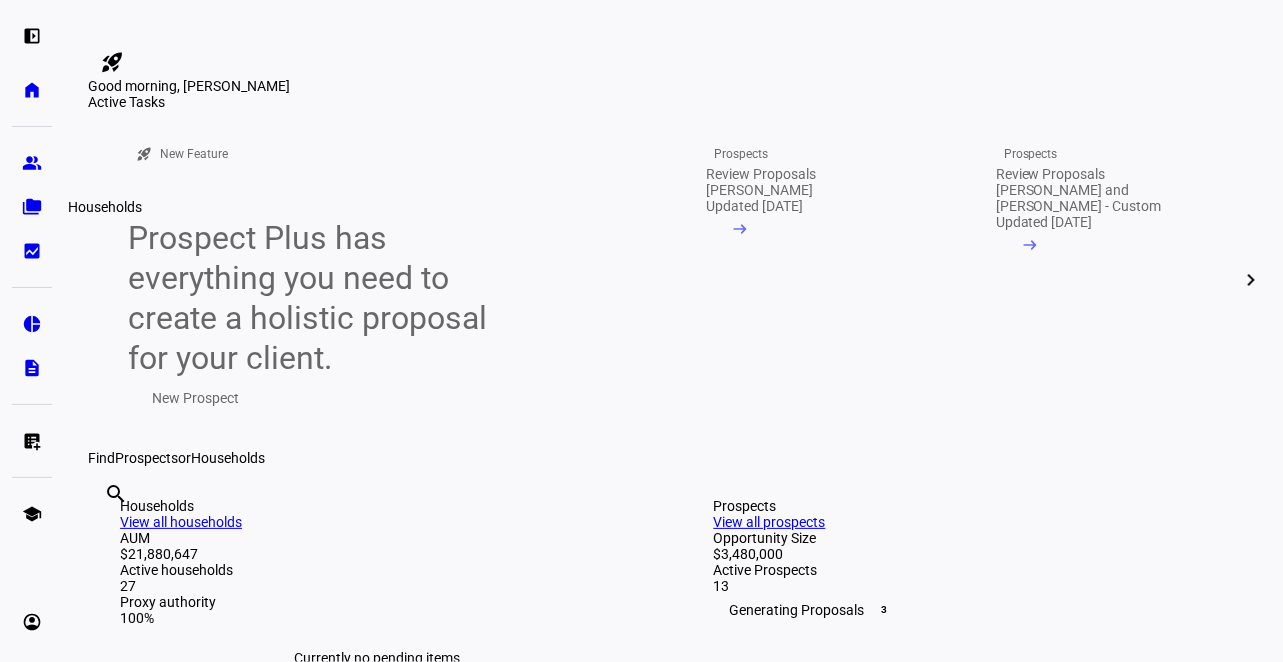 click on "folder_copy  Households" at bounding box center [32, 207] 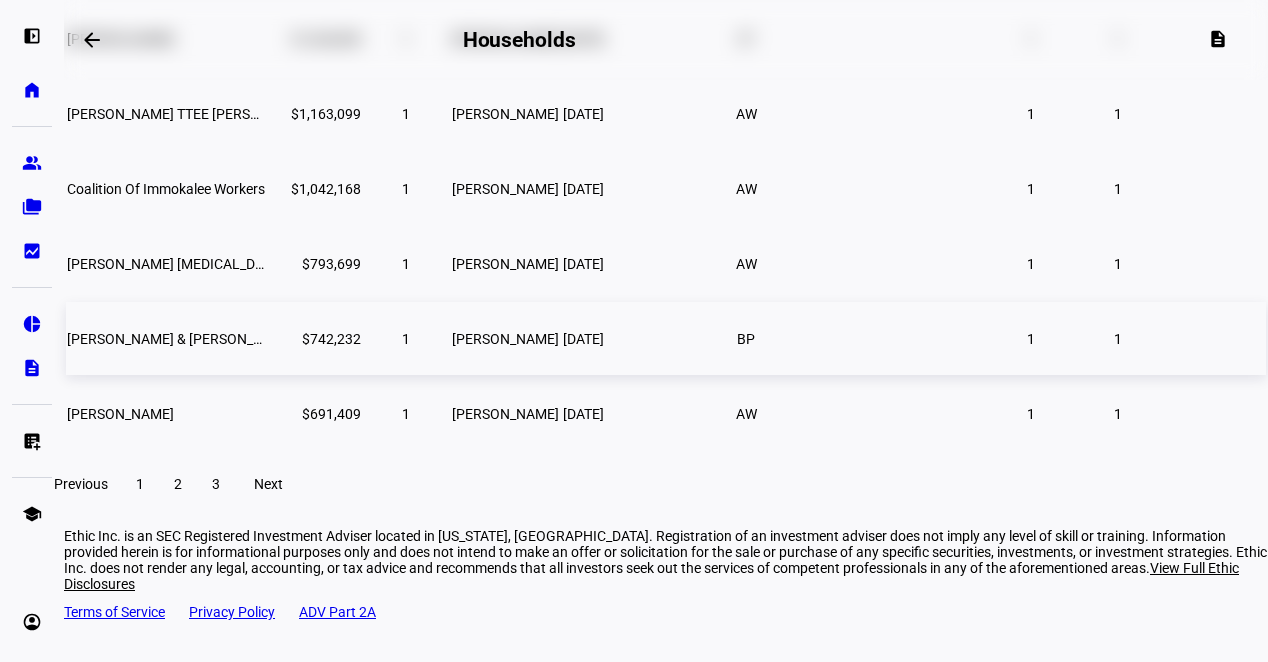 scroll, scrollTop: 562, scrollLeft: 0, axis: vertical 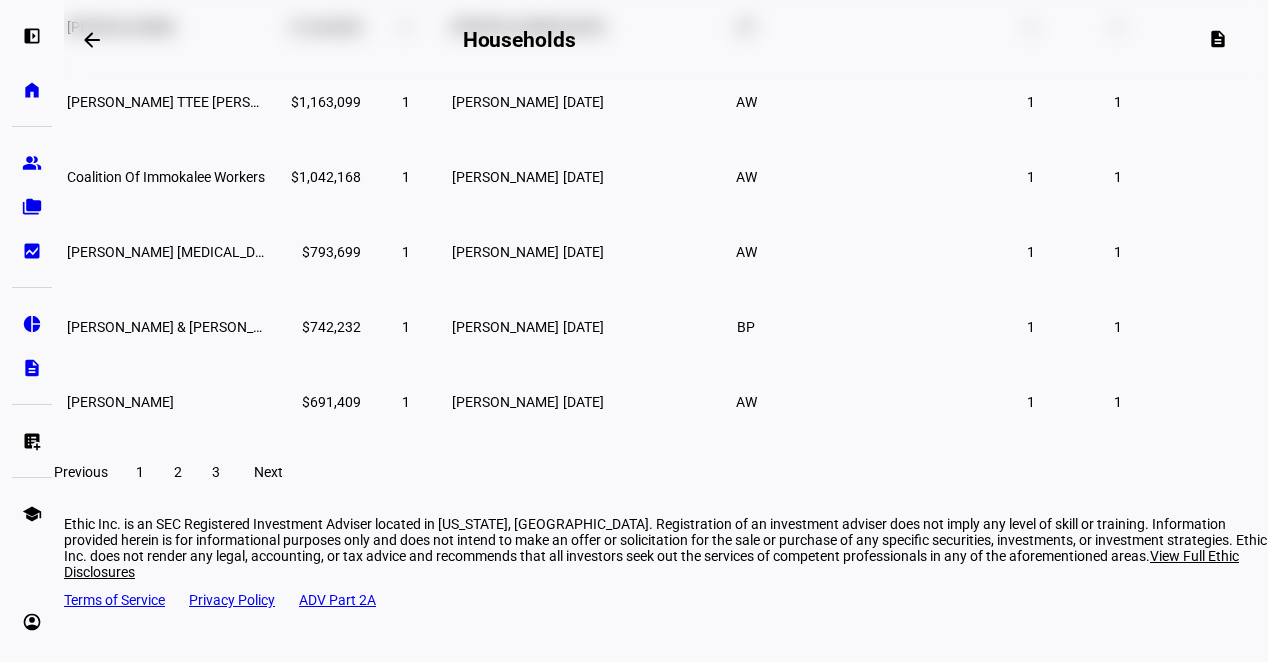 click on "2" 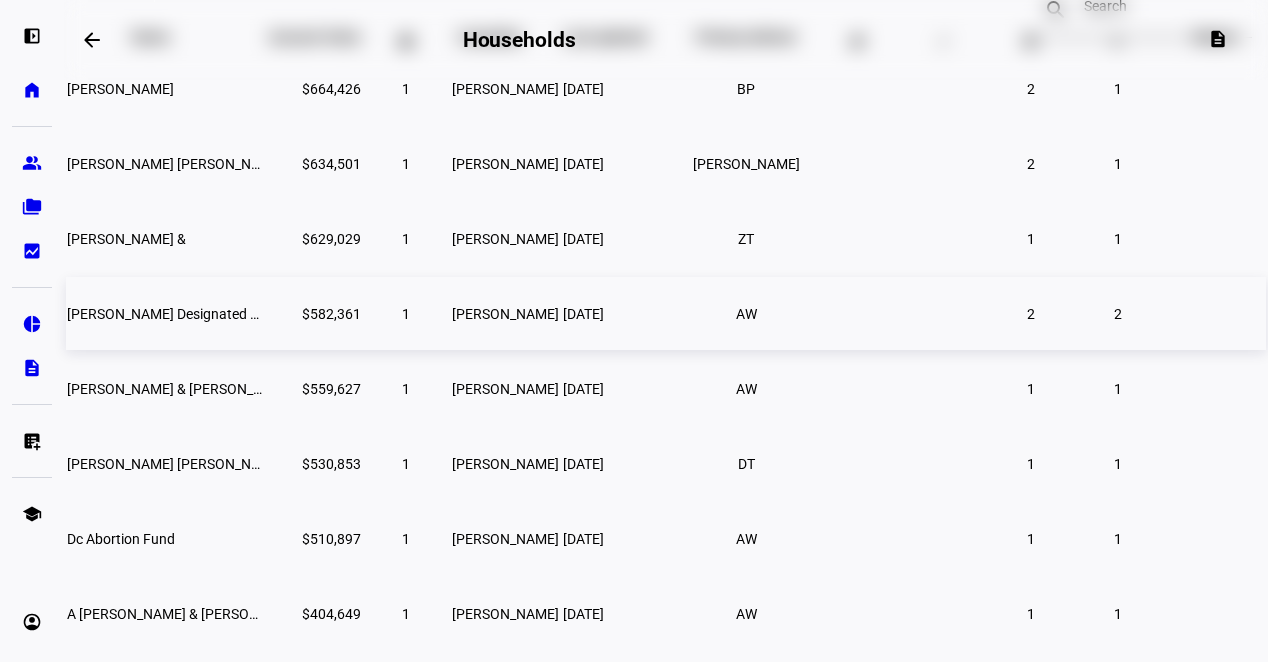 scroll, scrollTop: 0, scrollLeft: 0, axis: both 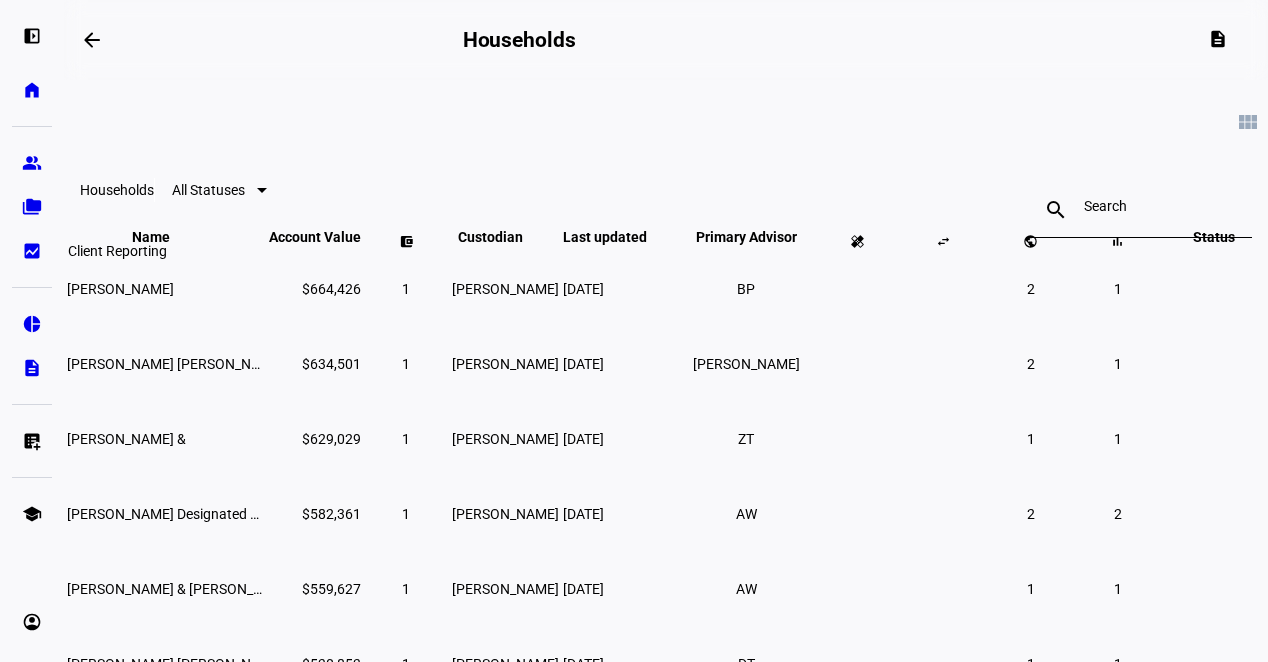 click on "bid_landscape" at bounding box center (32, 251) 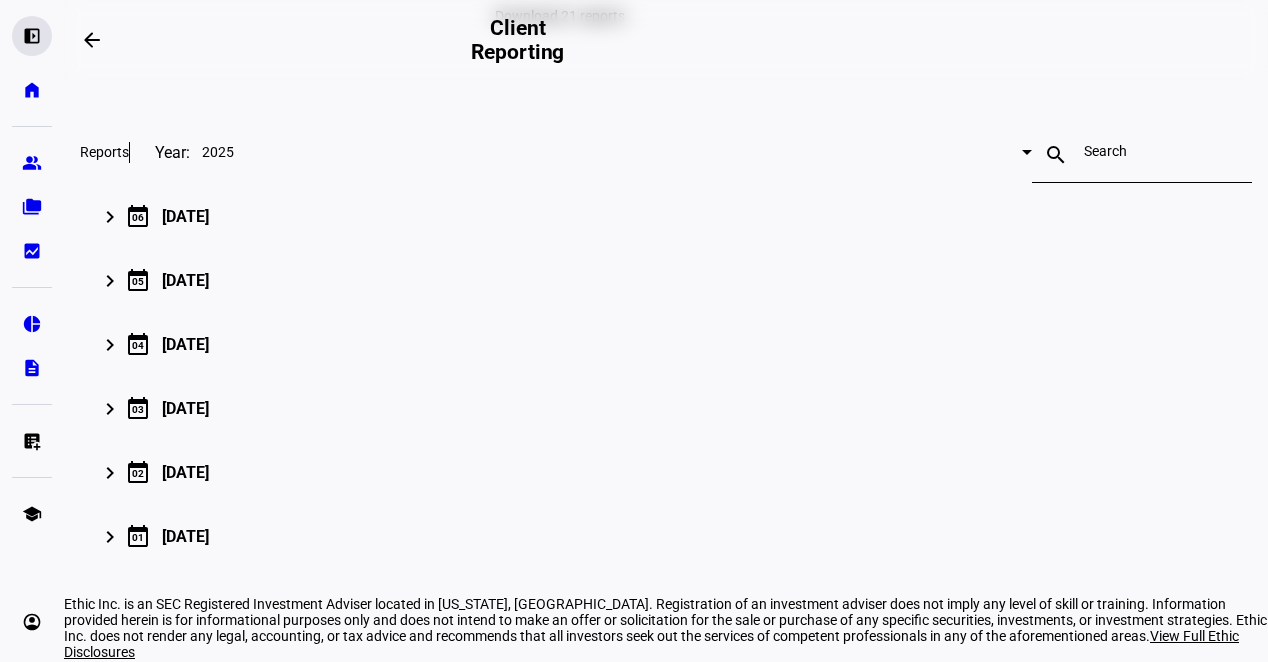scroll, scrollTop: 100, scrollLeft: 0, axis: vertical 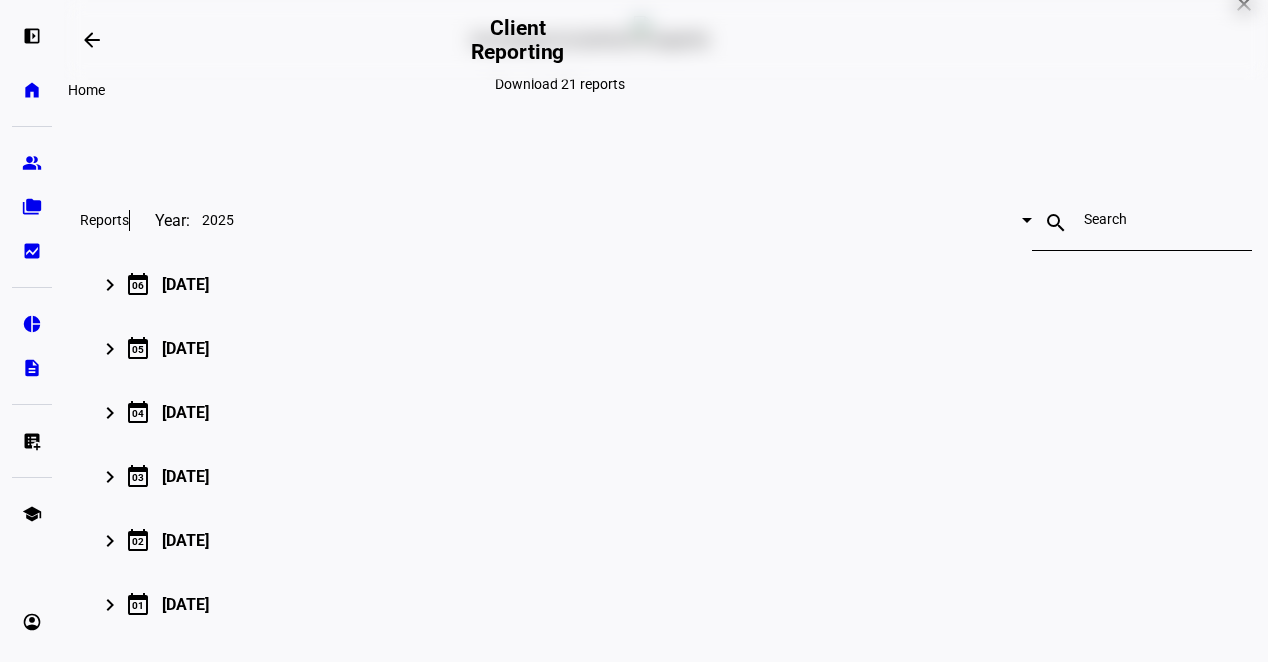 click on "home" at bounding box center (32, 90) 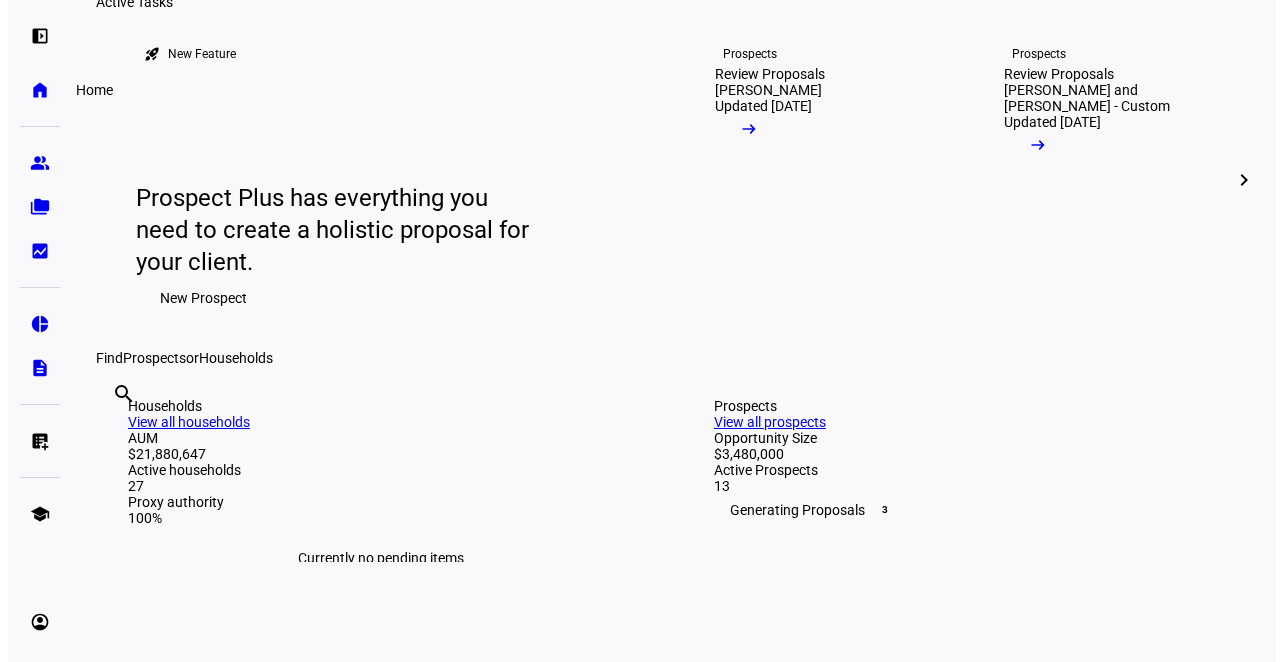 scroll, scrollTop: 0, scrollLeft: 0, axis: both 